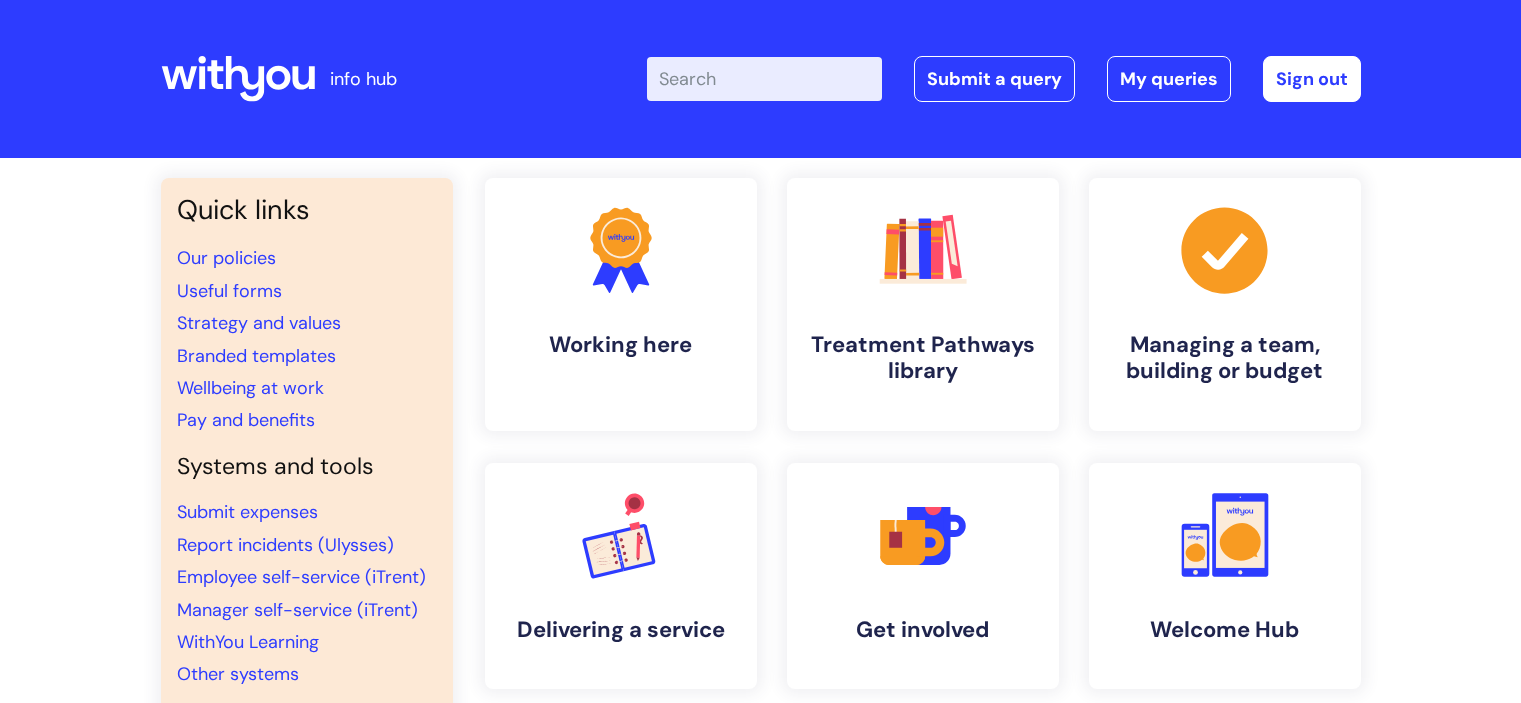 scroll, scrollTop: 0, scrollLeft: 0, axis: both 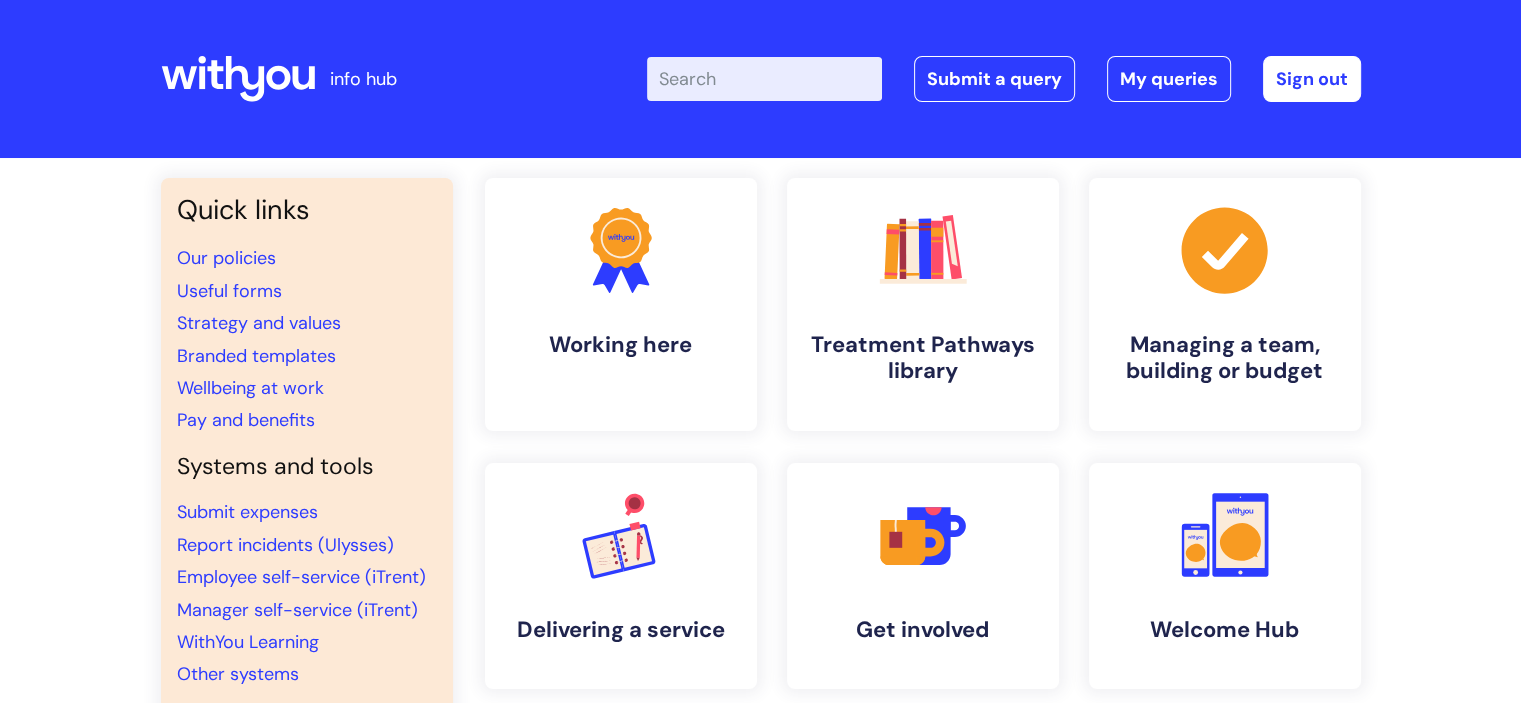 click on "Enter your search term here..." at bounding box center [764, 79] 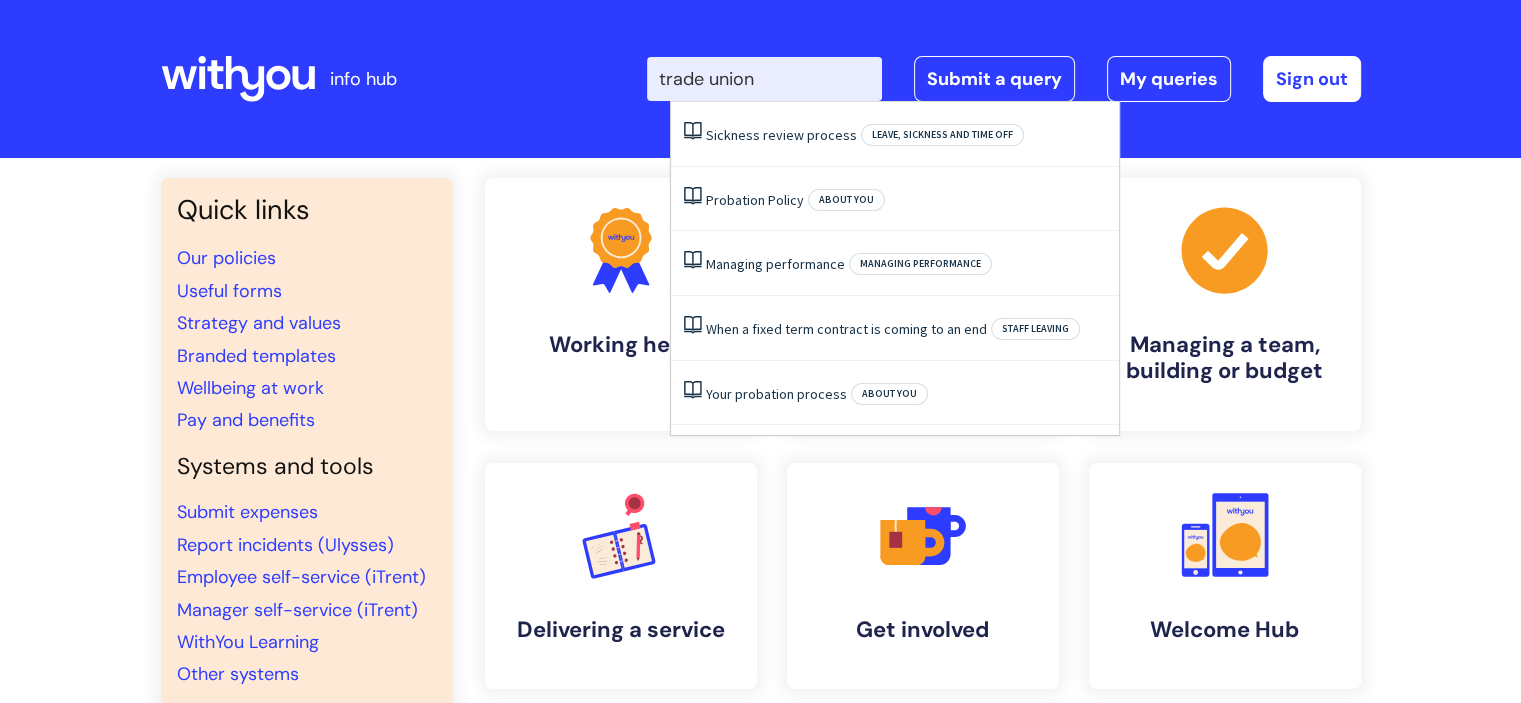 type on "trade union" 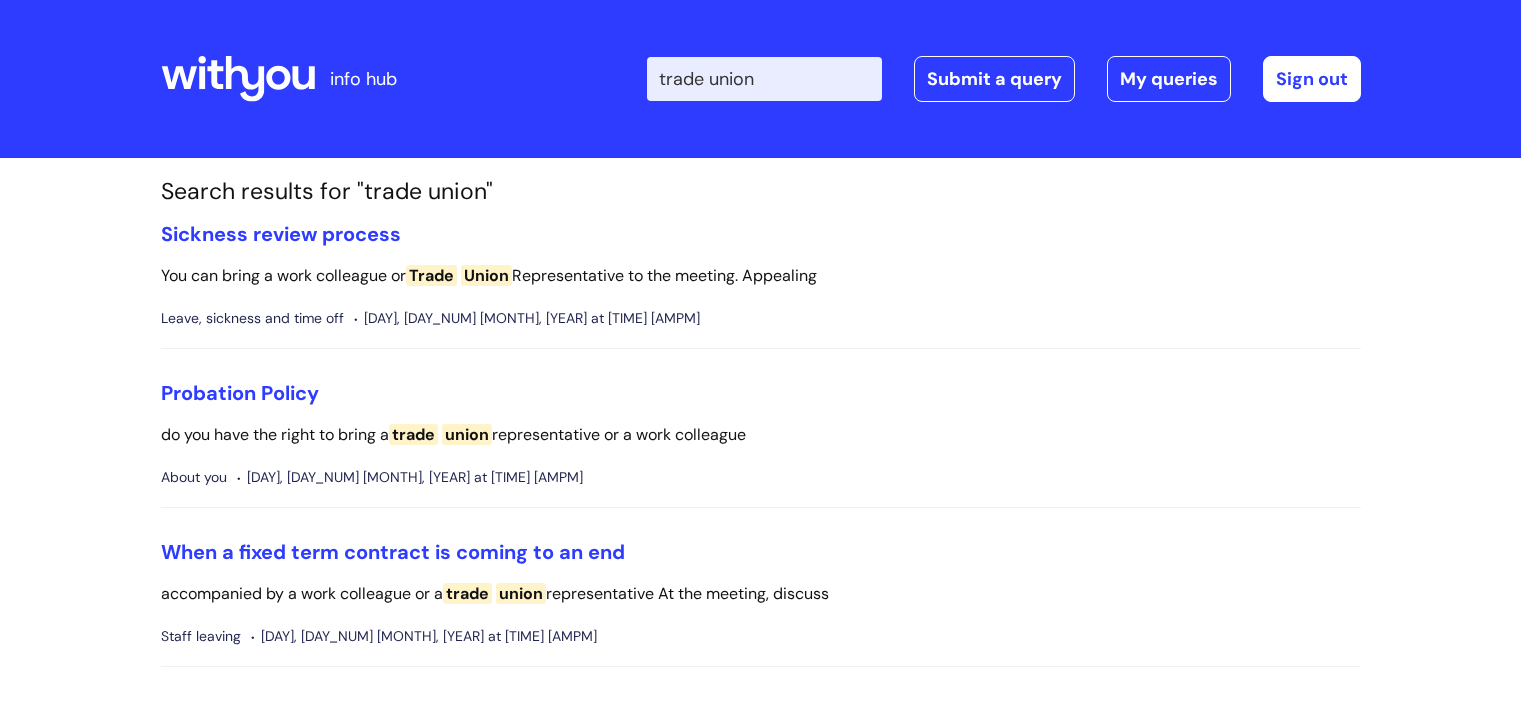 scroll, scrollTop: 0, scrollLeft: 0, axis: both 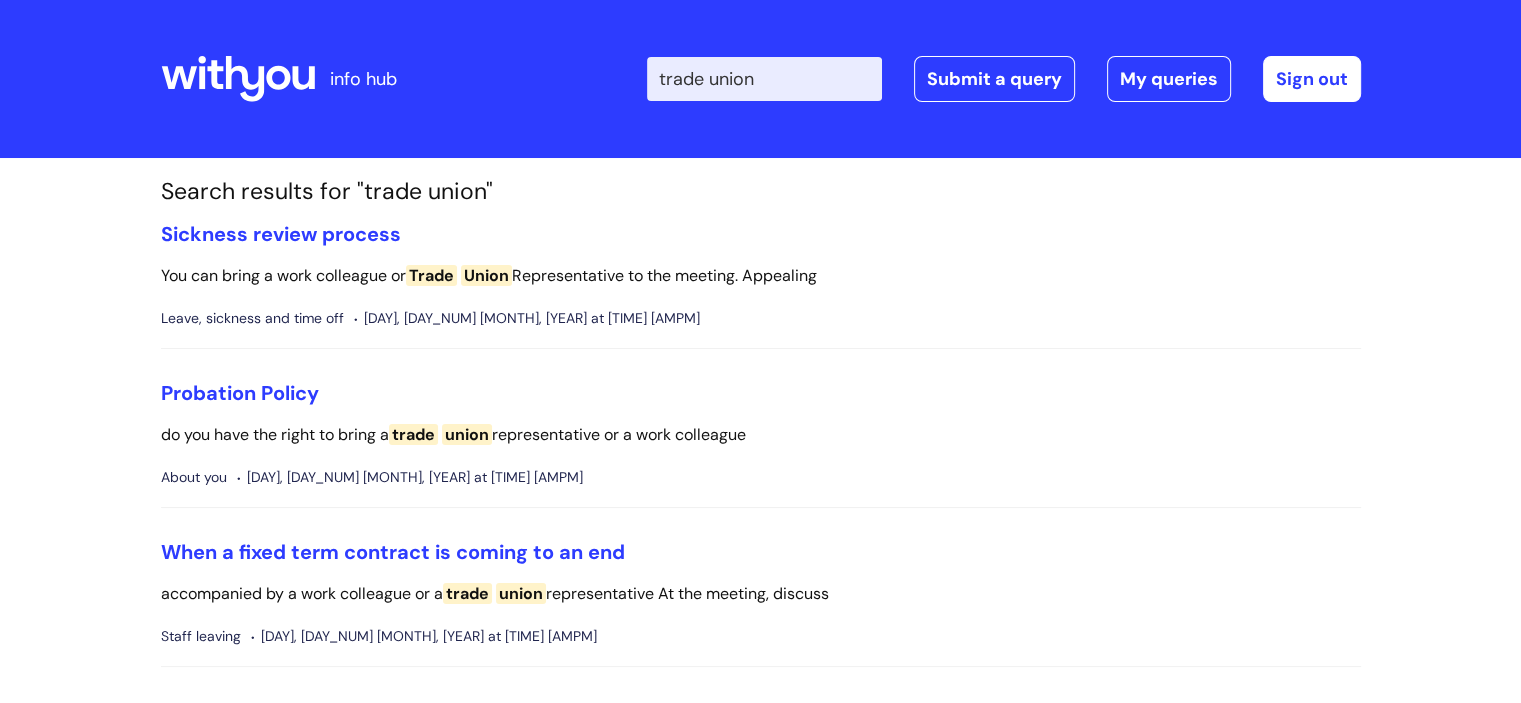 click on "Sickness review process" at bounding box center (761, 234) 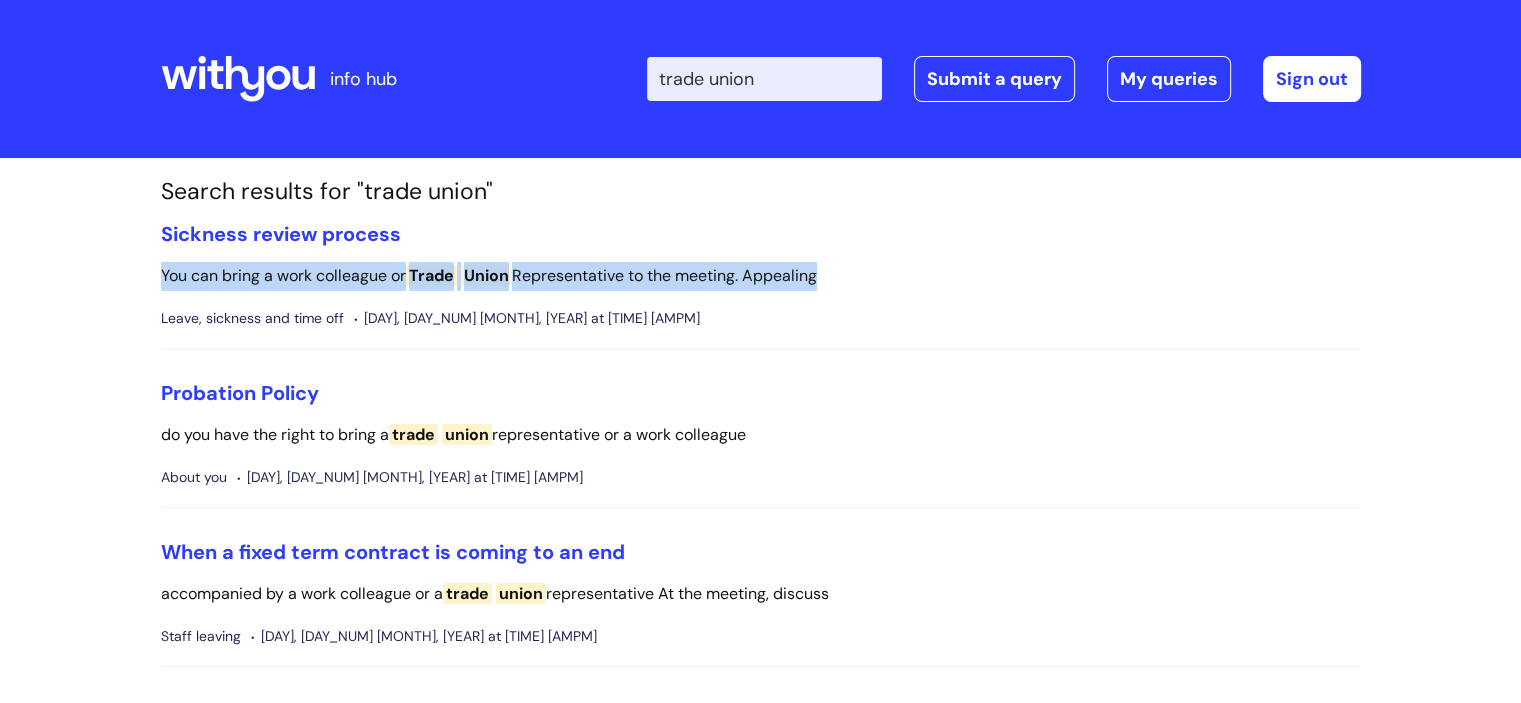 click on "You can bring a work colleague or  Trade   Union  Representative to the meeting.  Appealing" at bounding box center (761, 276) 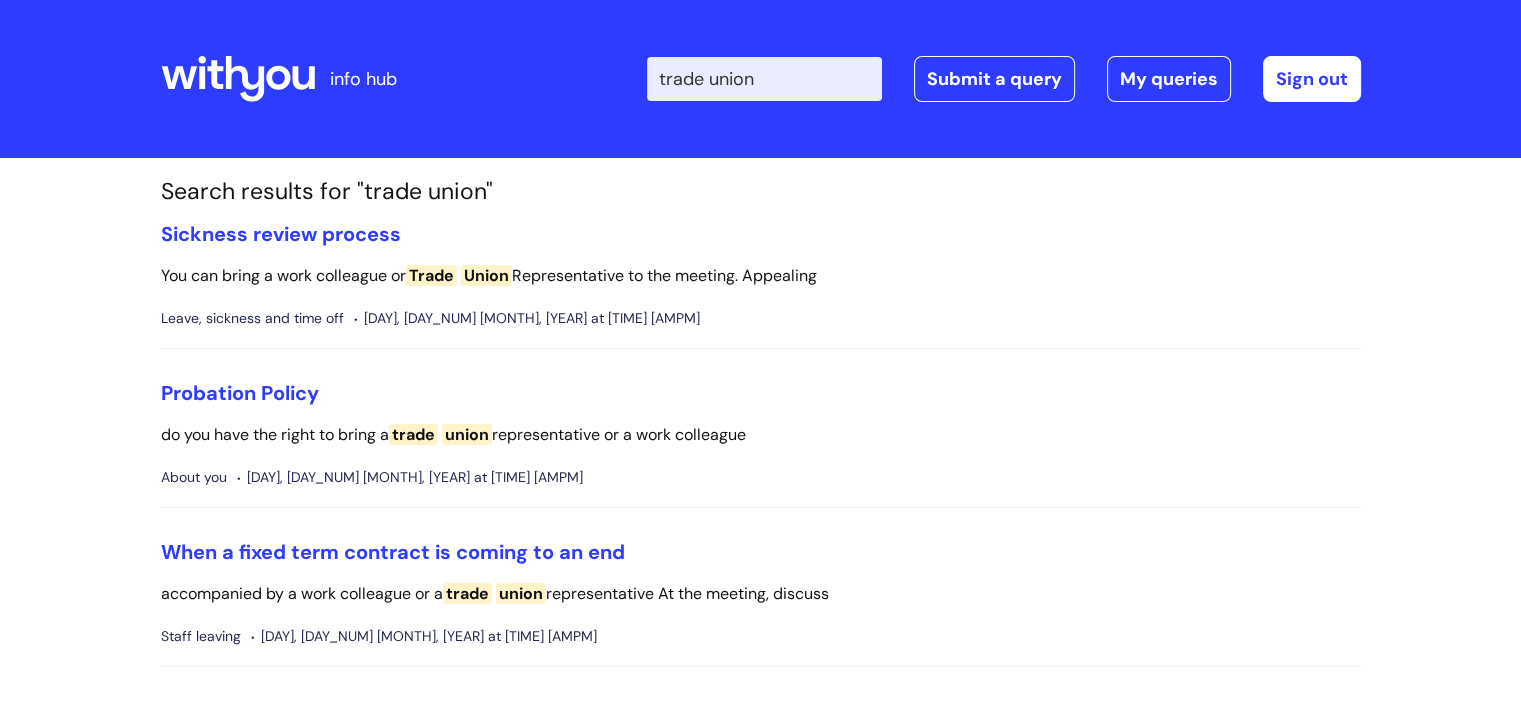 click on "You can bring a work colleague or  Trade   Union  Representative to the meeting.  Appealing" at bounding box center [761, 276] 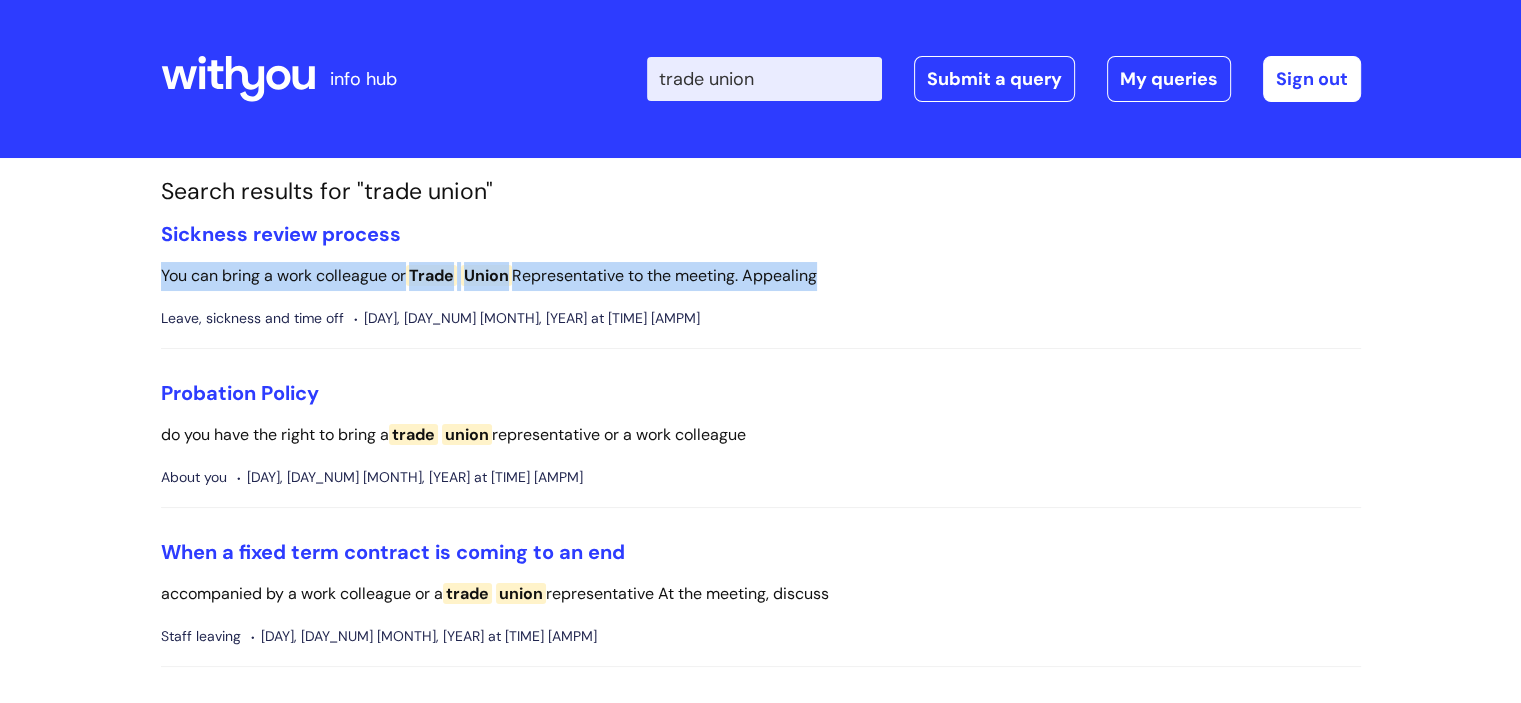 click on "You can bring a work colleague or  Trade   Union  Representative to the meeting.  Appealing" at bounding box center [761, 276] 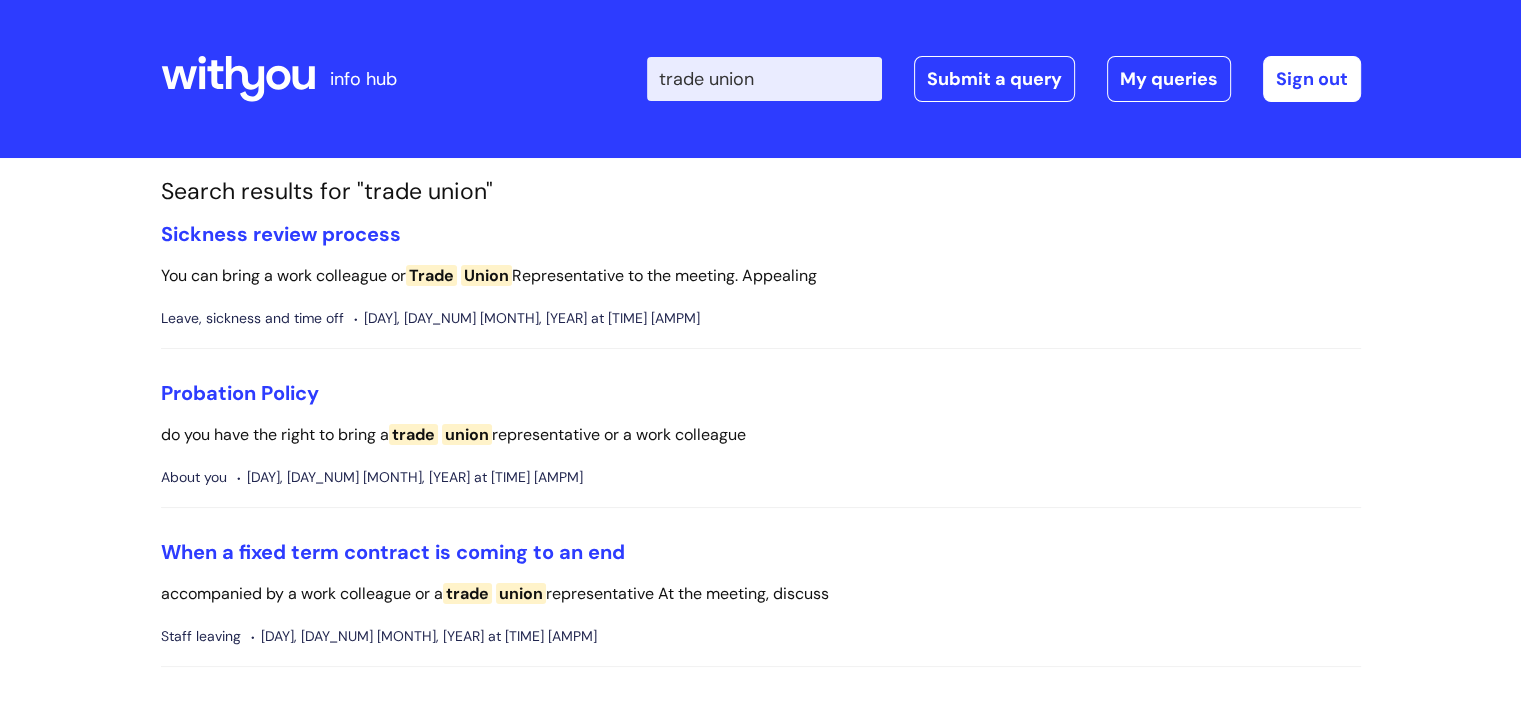 click on "trade union" at bounding box center (764, 79) 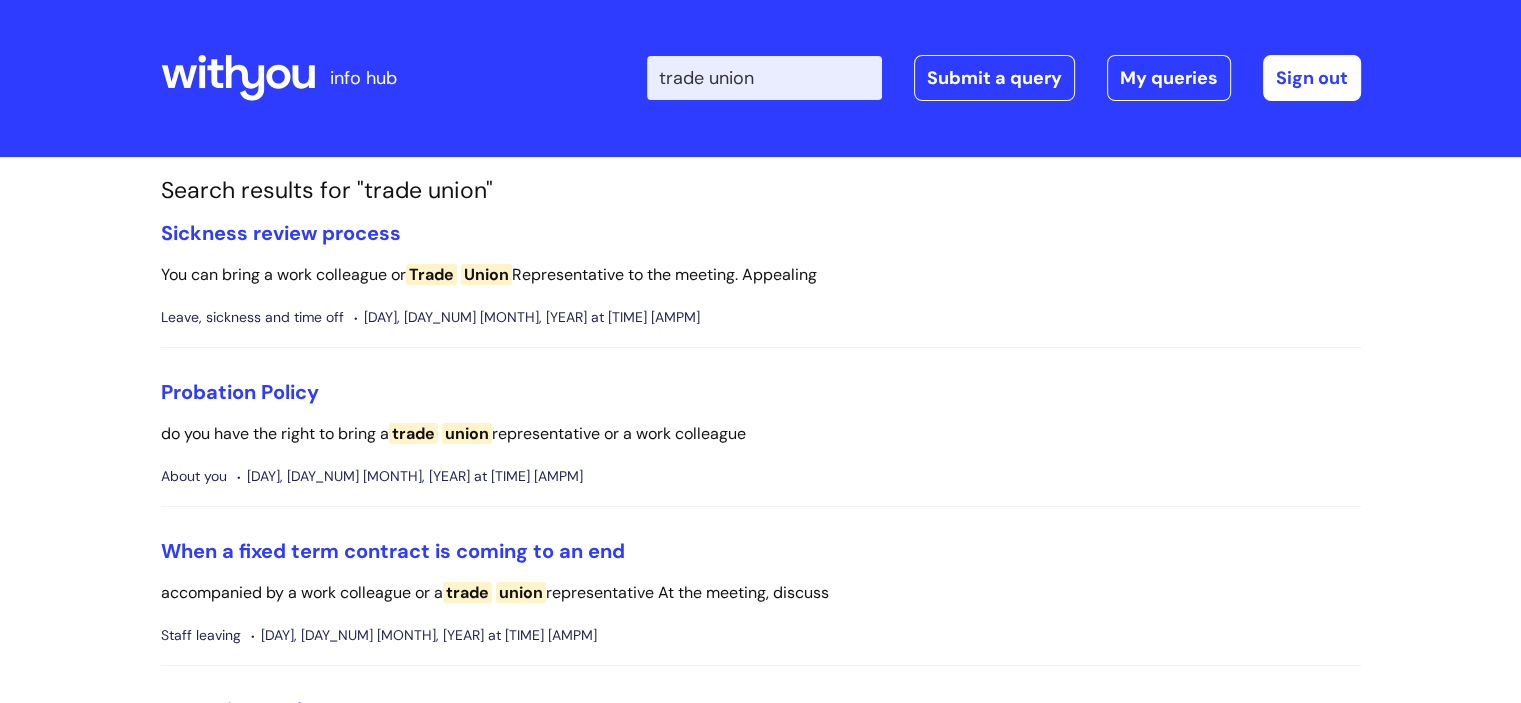 scroll, scrollTop: 0, scrollLeft: 0, axis: both 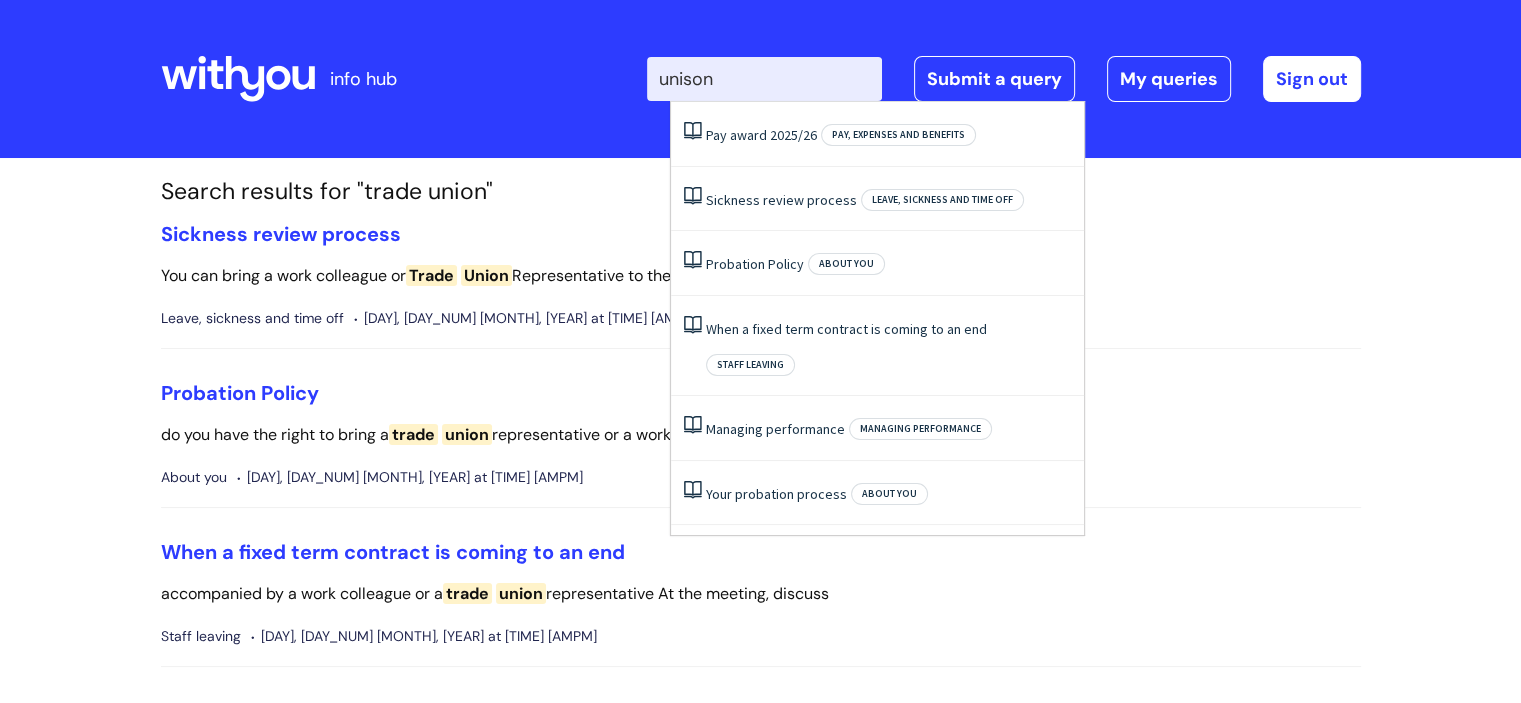 type on "unison" 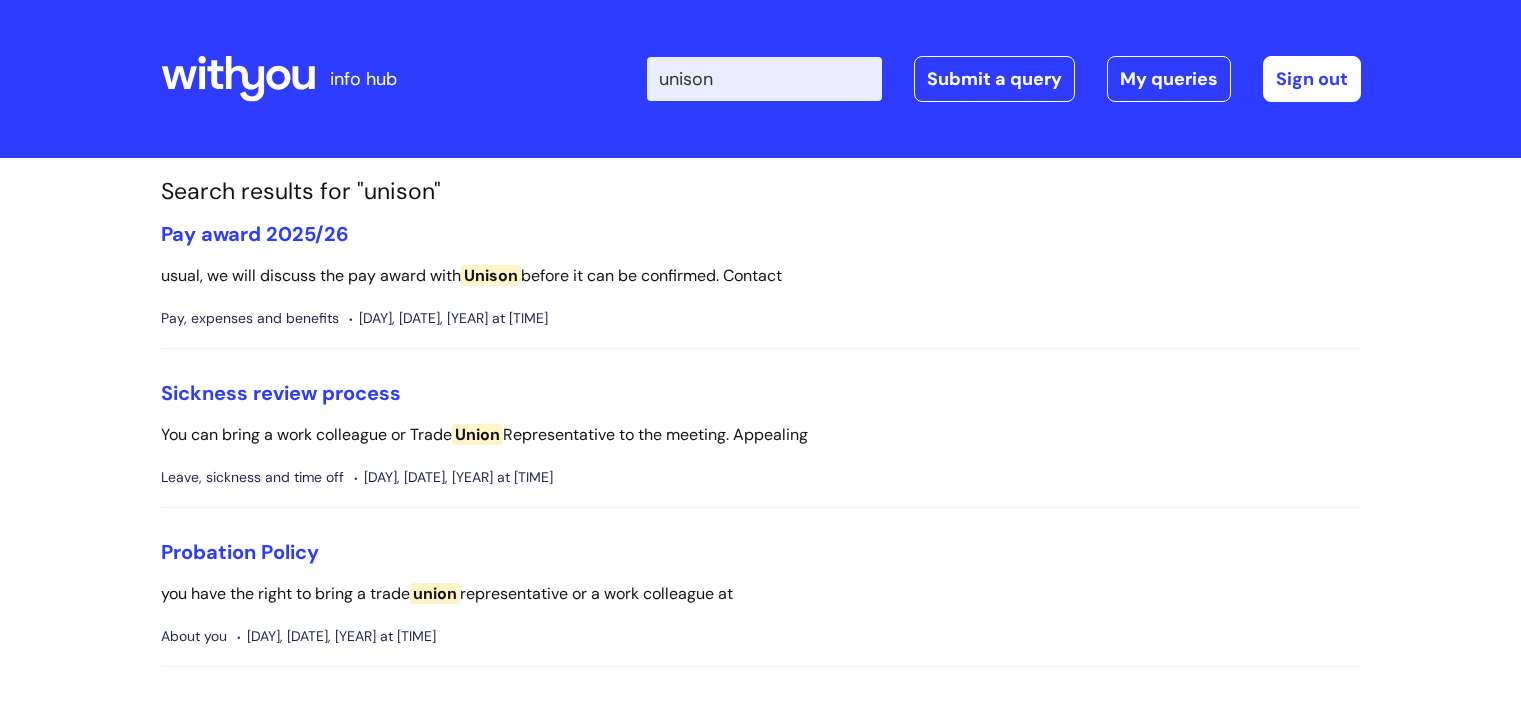 scroll, scrollTop: 0, scrollLeft: 0, axis: both 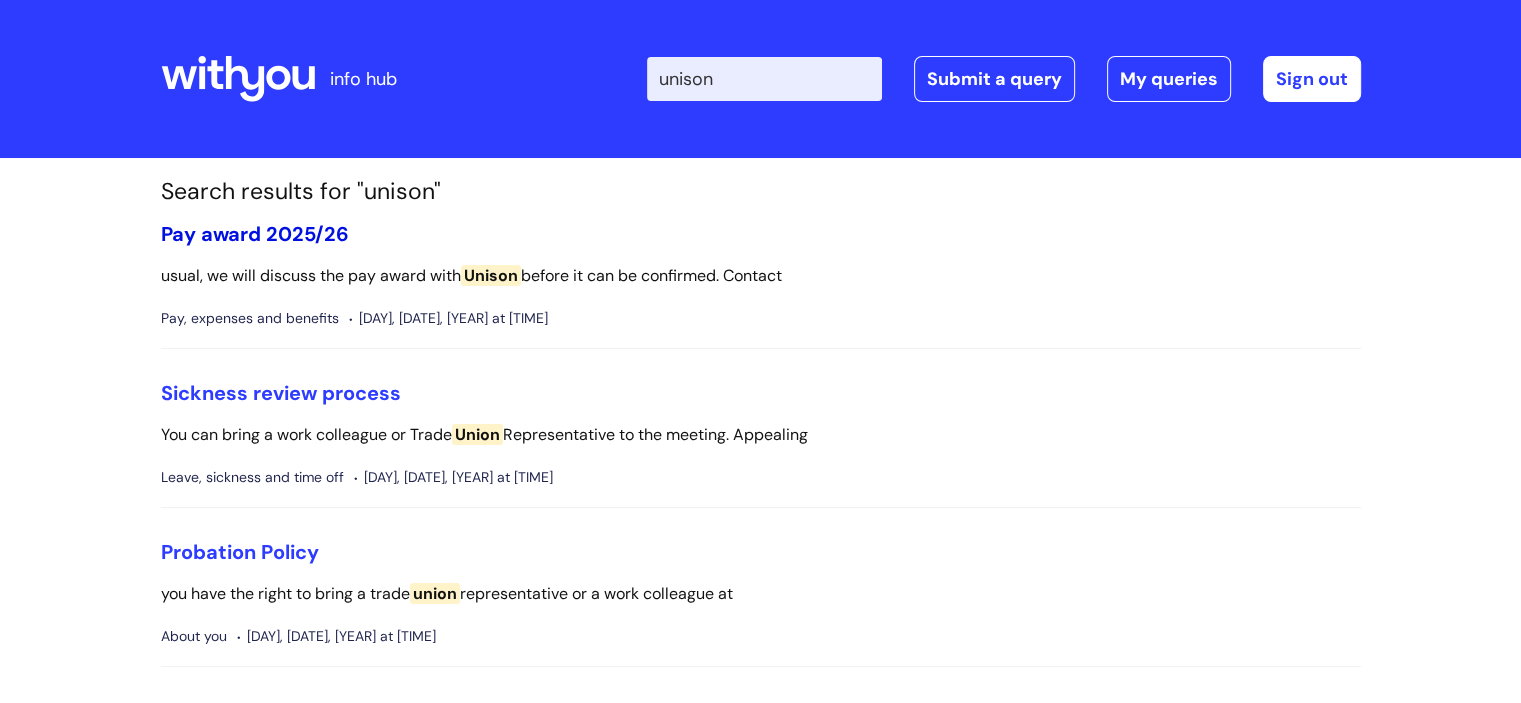 click on "Pay award 2025/26" at bounding box center [255, 234] 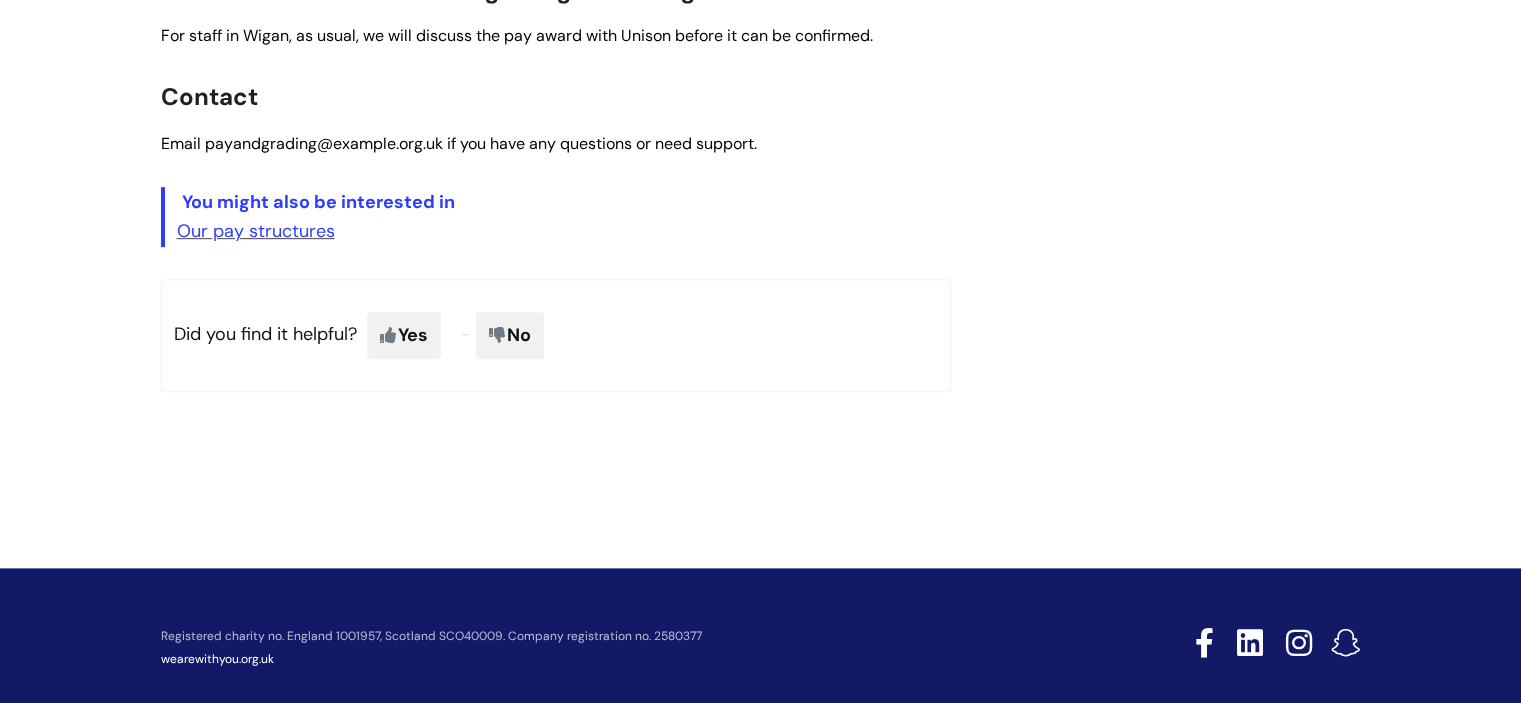 scroll, scrollTop: 1000, scrollLeft: 0, axis: vertical 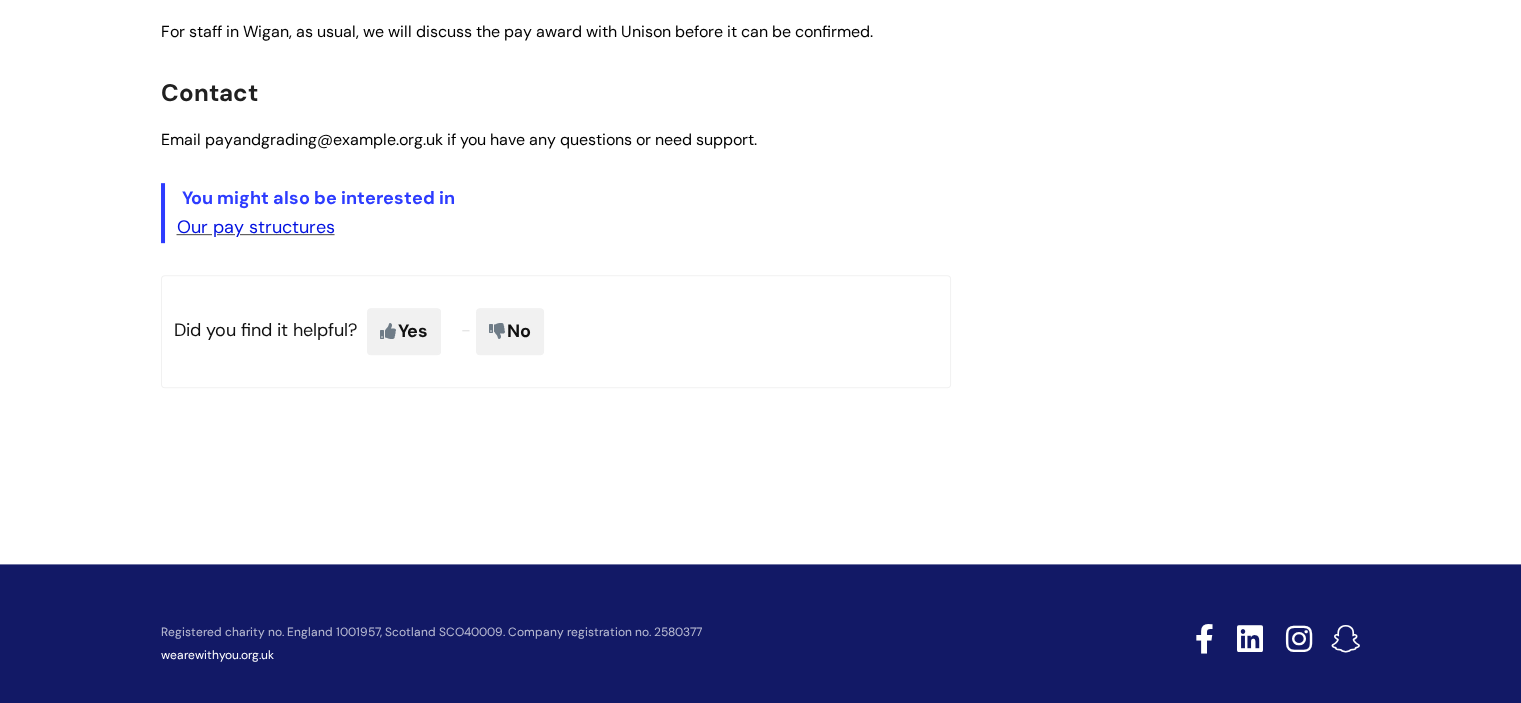 click on "Our pay structures" at bounding box center [256, 227] 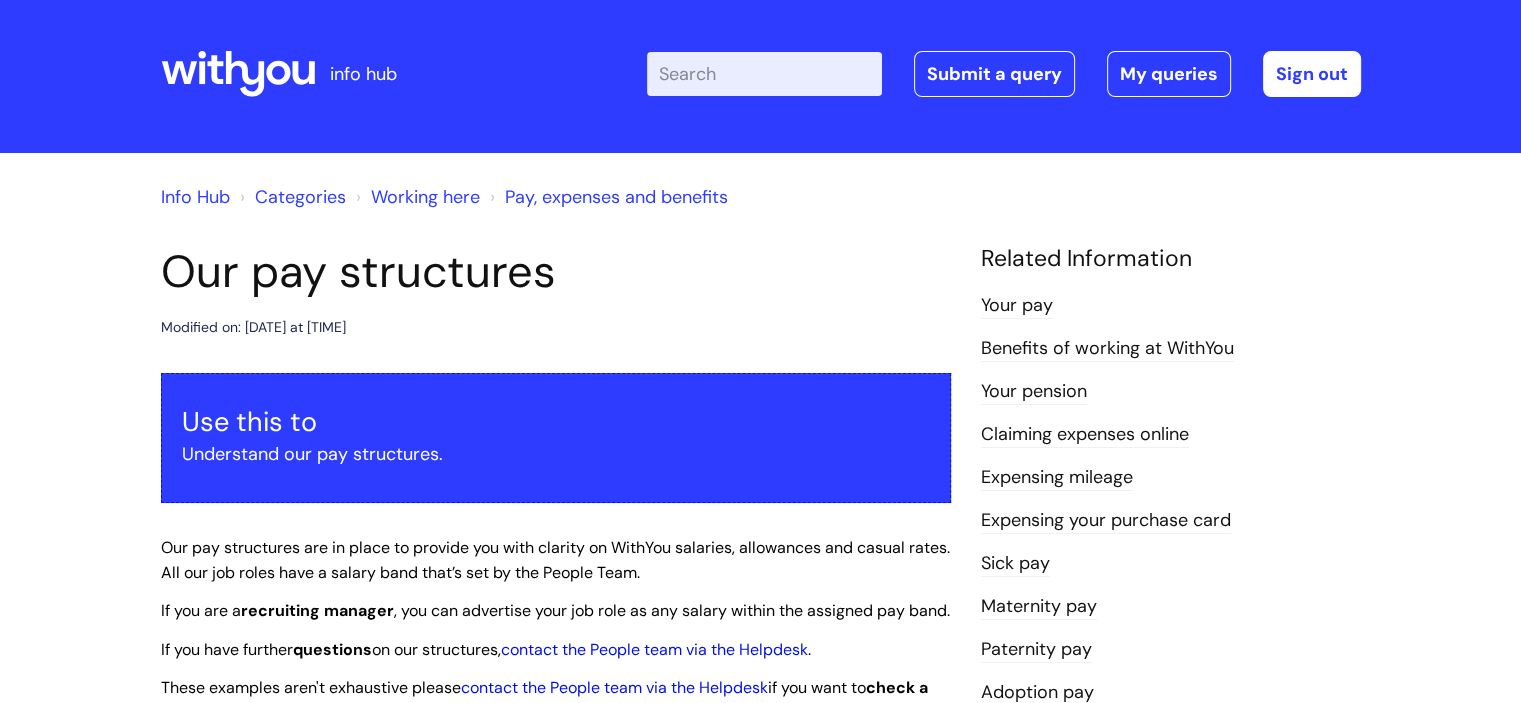scroll, scrollTop: 0, scrollLeft: 0, axis: both 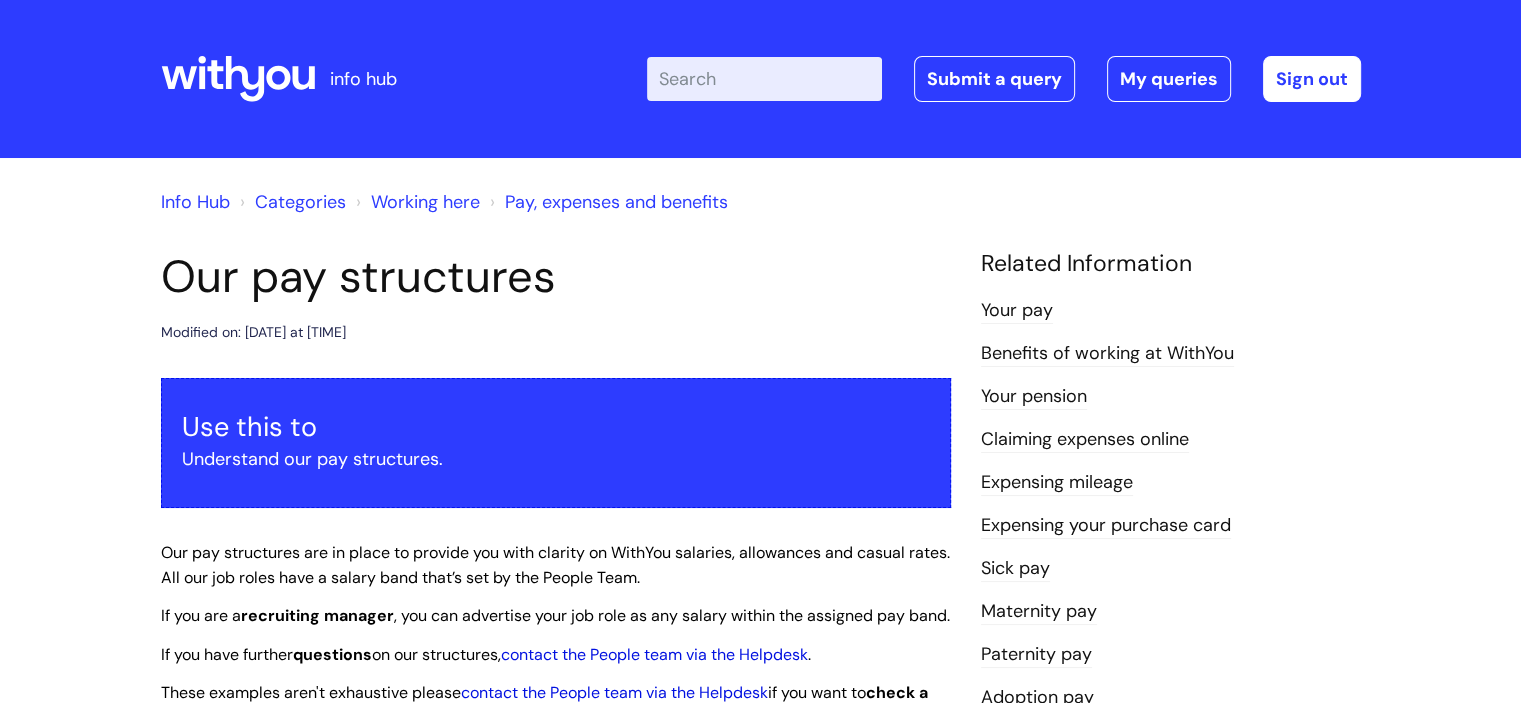 click on "Info Hub
Categories
Working here
Pay, expenses and benefits" at bounding box center (761, 214) 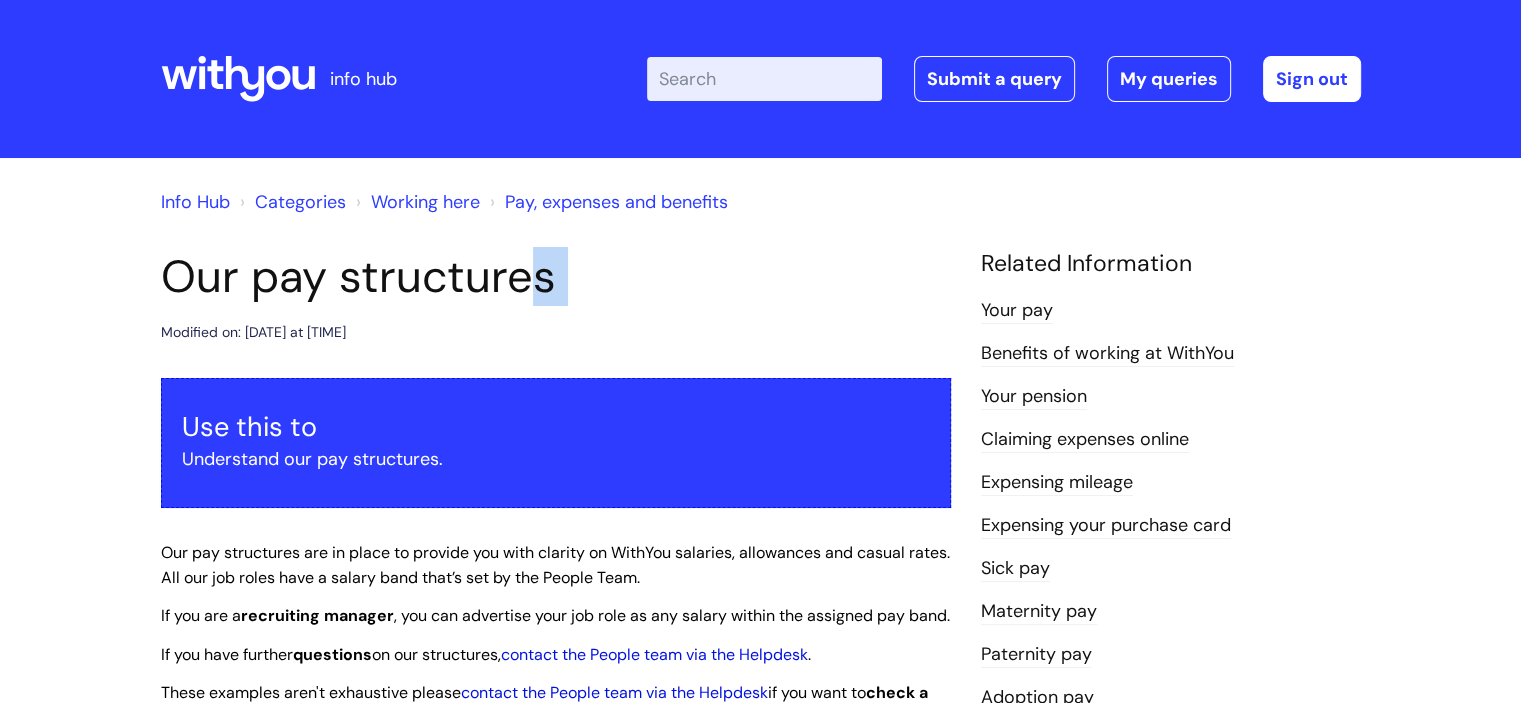 click on "Our pay structures" at bounding box center (556, 277) 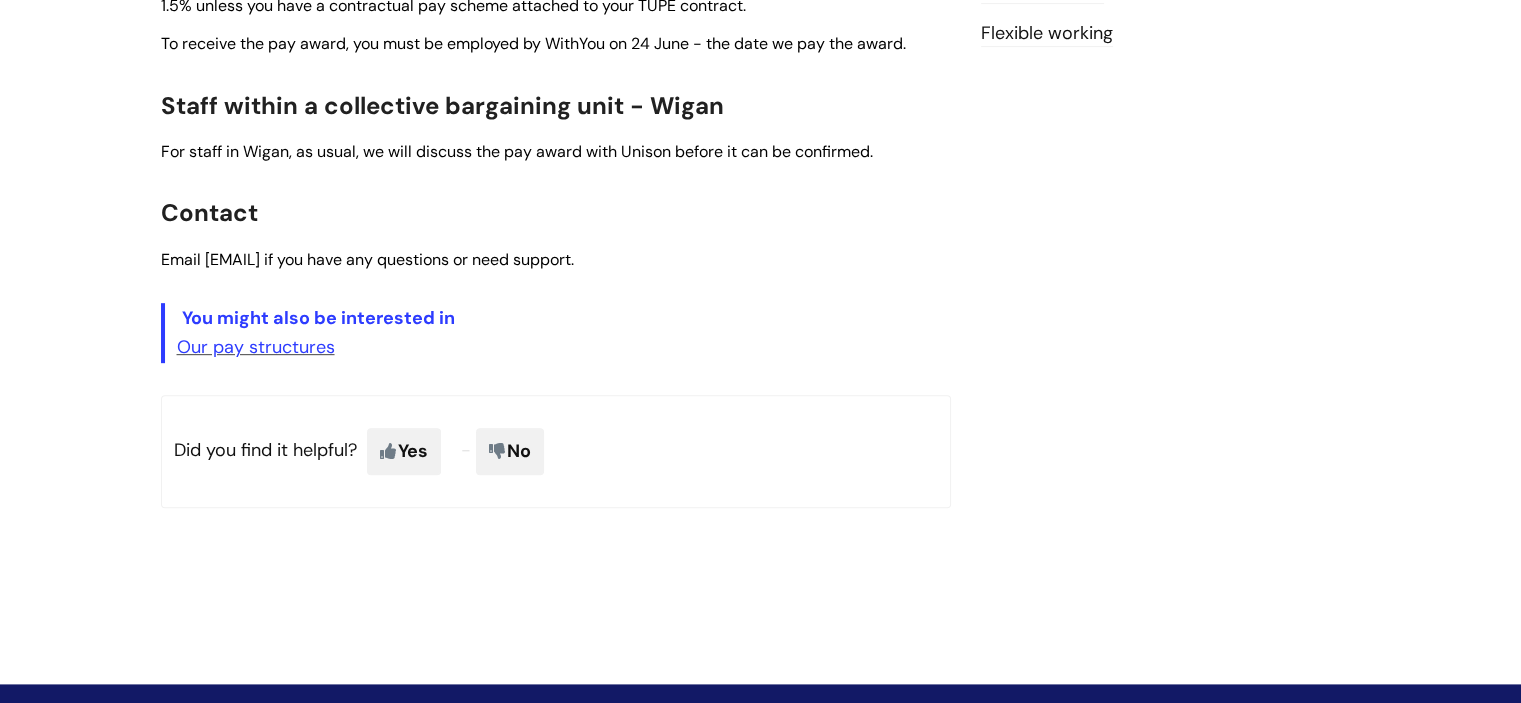 scroll, scrollTop: 840, scrollLeft: 0, axis: vertical 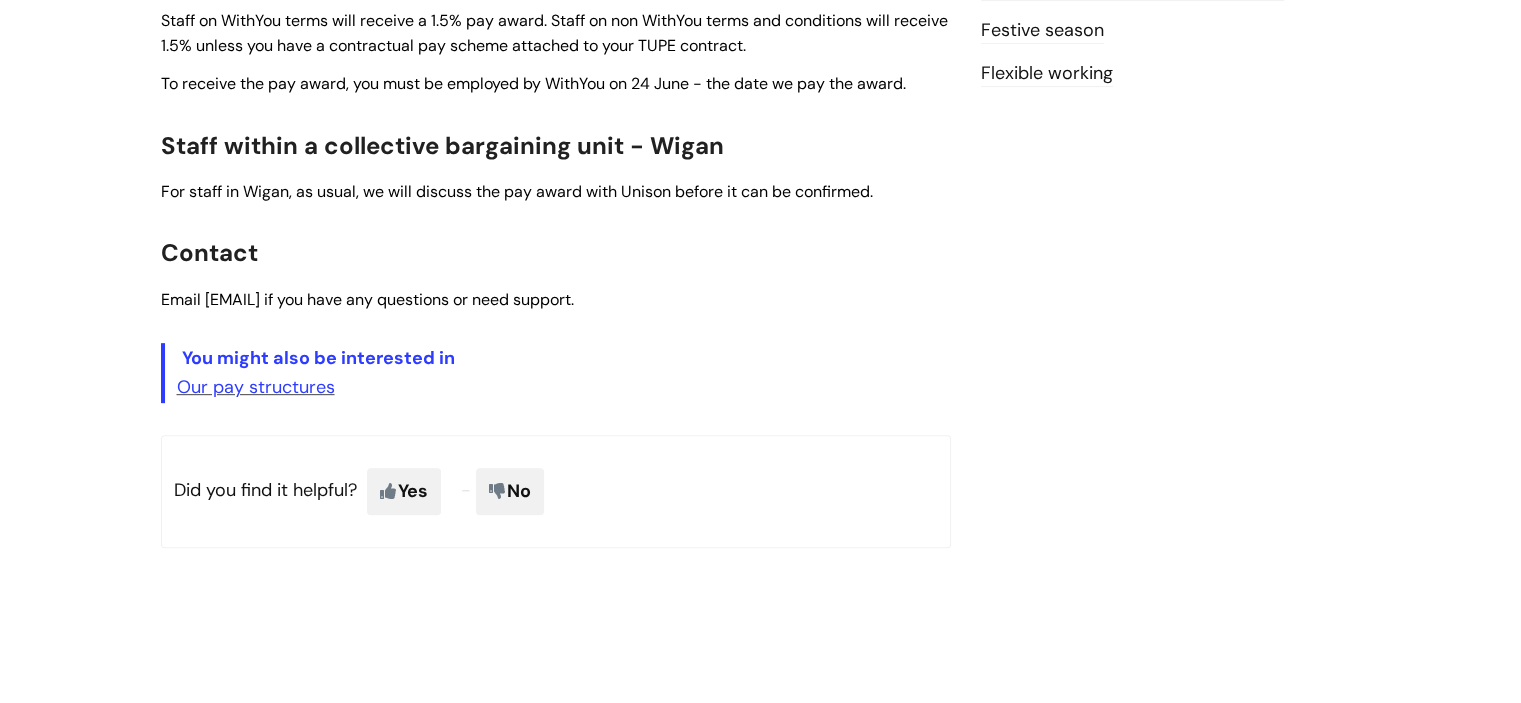 click on "Info Hub
Categories
Working here
Pay, expenses and benefits
Pay award 2025/26
Modified on: [DATE] at  [TIME]
Use this to Understand what the pay award 2025/26 means for you We’re increasing our pay by 1.5% for staff on WithYou terms and conditions. All staff salaries will be above the Real Living Wage for 2025 following the pay award increase - with the exception of our Young Ambassadors and Apprentices programmes. check your new salary Contact" at bounding box center [760, -41] 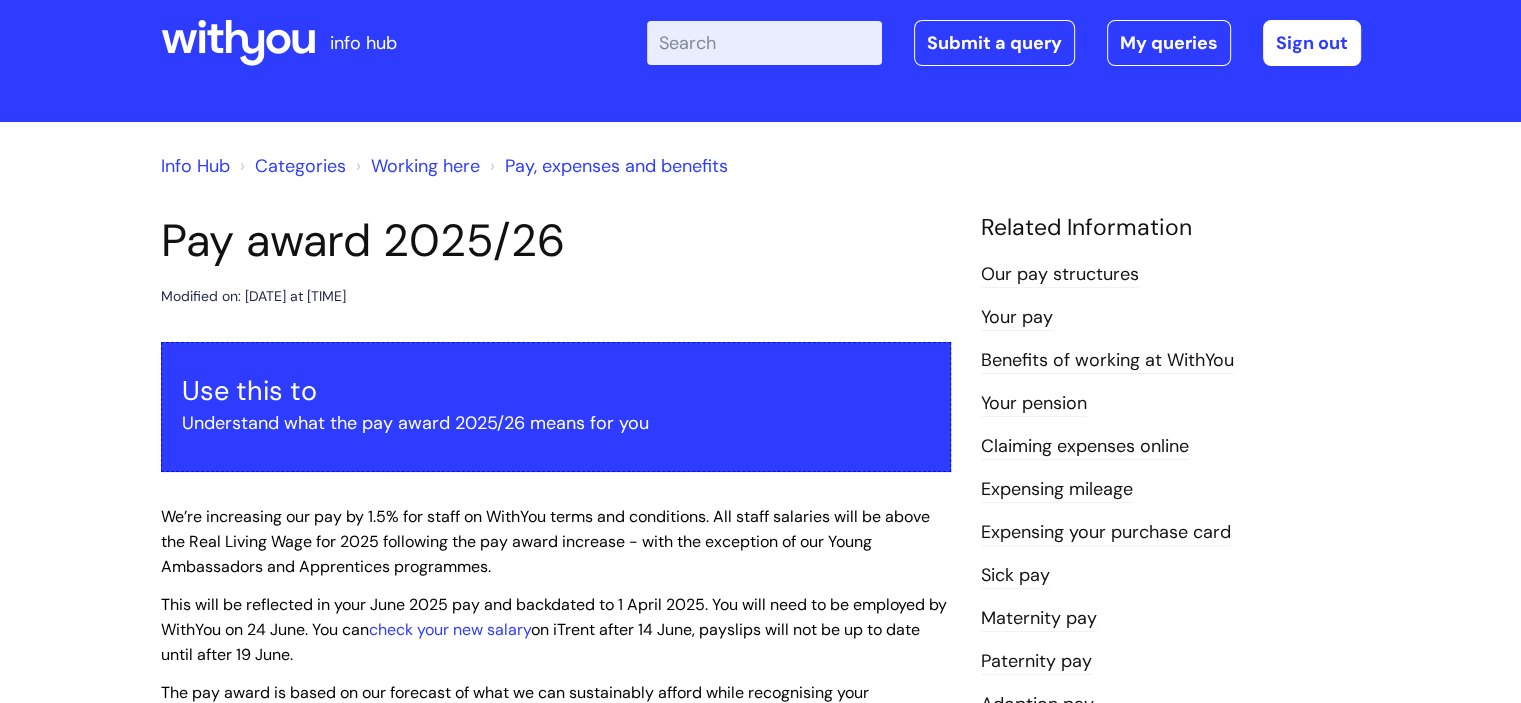 scroll, scrollTop: 0, scrollLeft: 0, axis: both 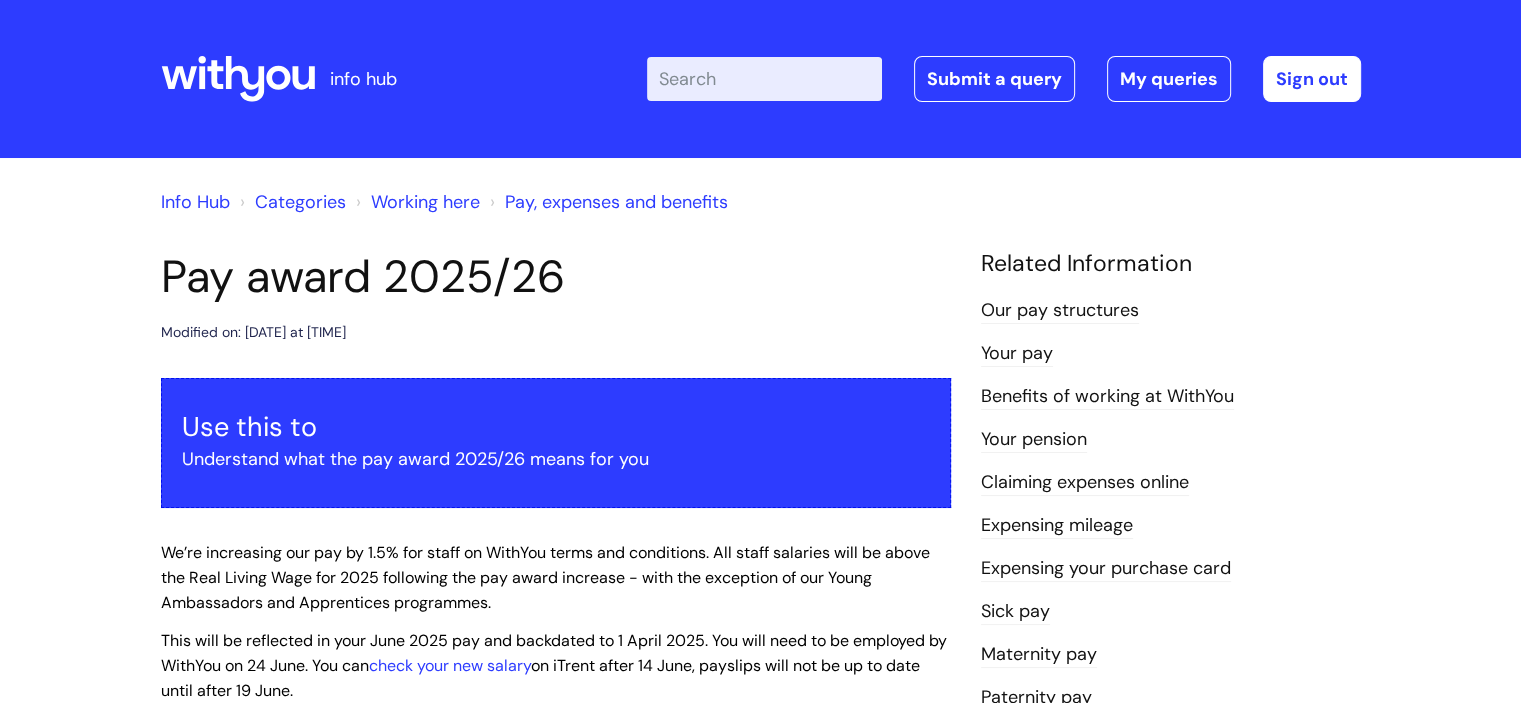 click on "Info Hub
Categories
Working here
Pay, expenses and benefits
Pay award 2025/26
Modified on: Fri, 30 May, 2025 at  4:23 PM
Use this to Understand what the pay award 2025/26 means for you We’re increasing our pay by 1.5% for staff on WithYou terms and conditions. All staff salaries will be above the Real Living Wage for 2025 following the pay award increase - with the exception of our Young Ambassadors and Apprentices programmes. check your new salary Contact" at bounding box center [760, 799] 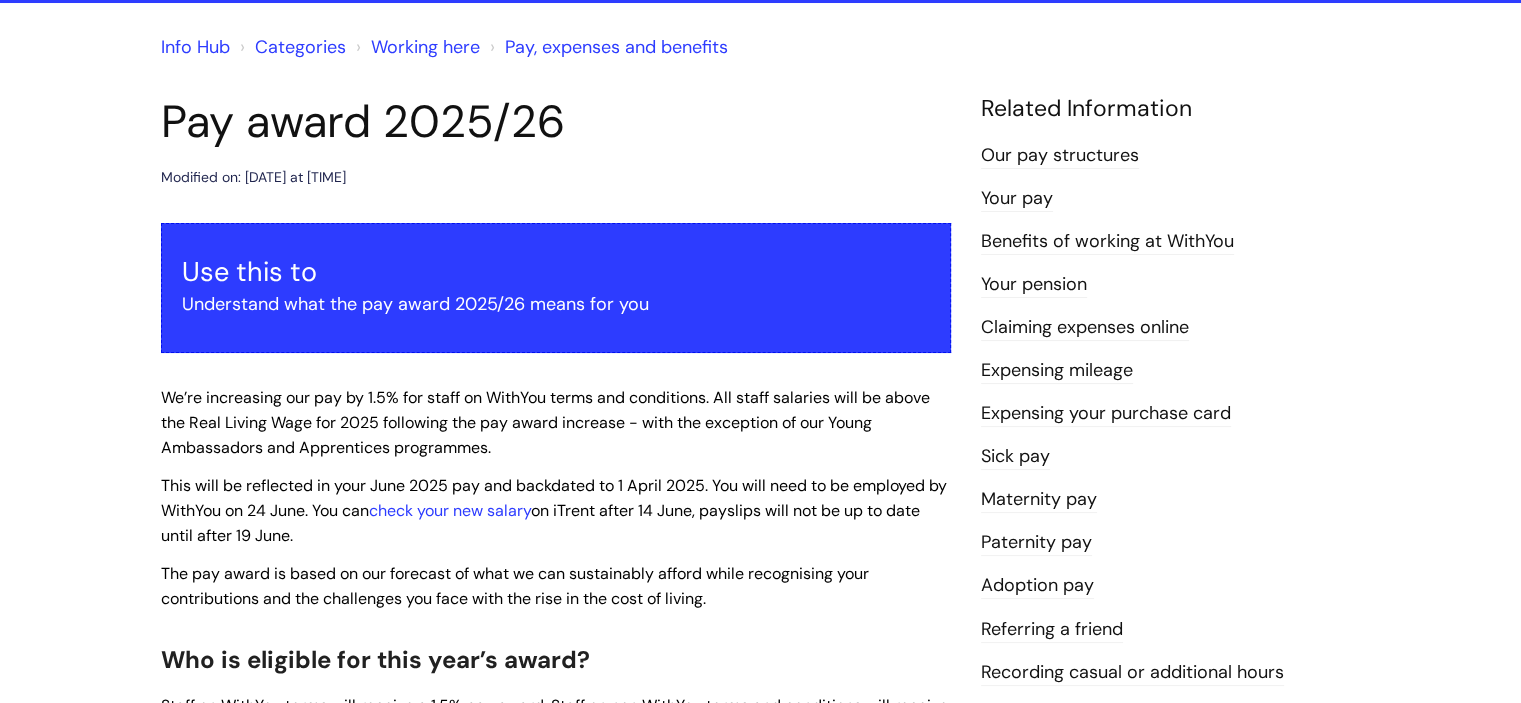 scroll, scrollTop: 0, scrollLeft: 0, axis: both 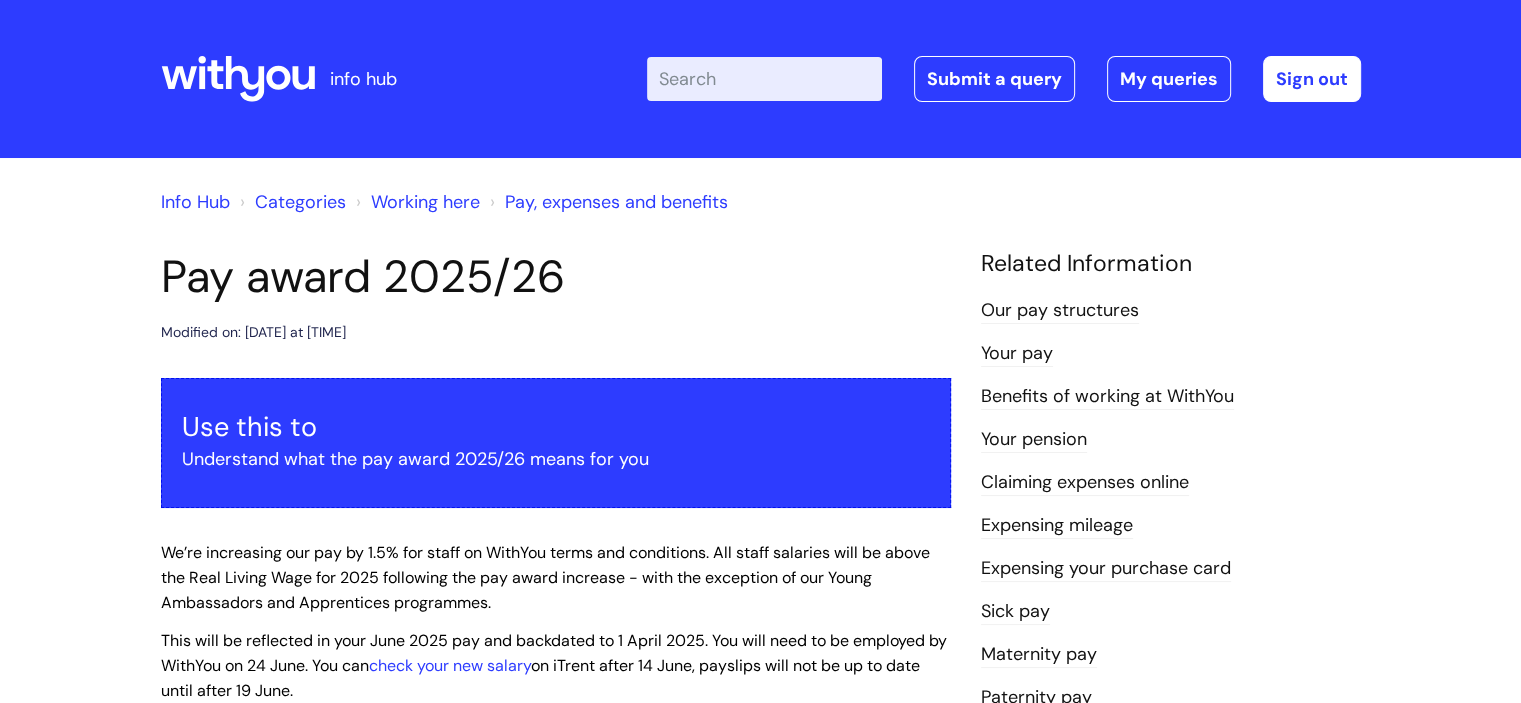 drag, startPoint x: 62, startPoint y: 0, endPoint x: 295, endPoint y: 23, distance: 234.13245 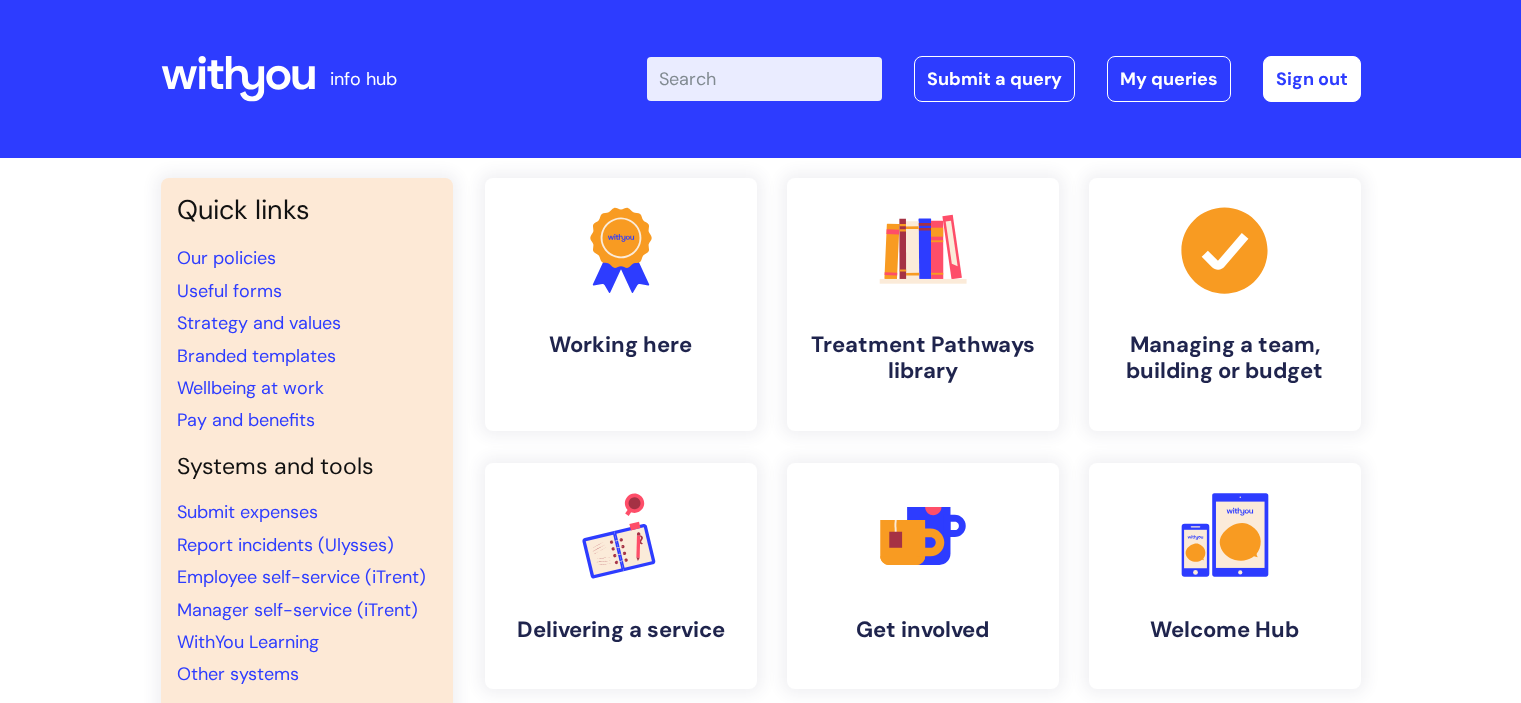 scroll, scrollTop: 0, scrollLeft: 0, axis: both 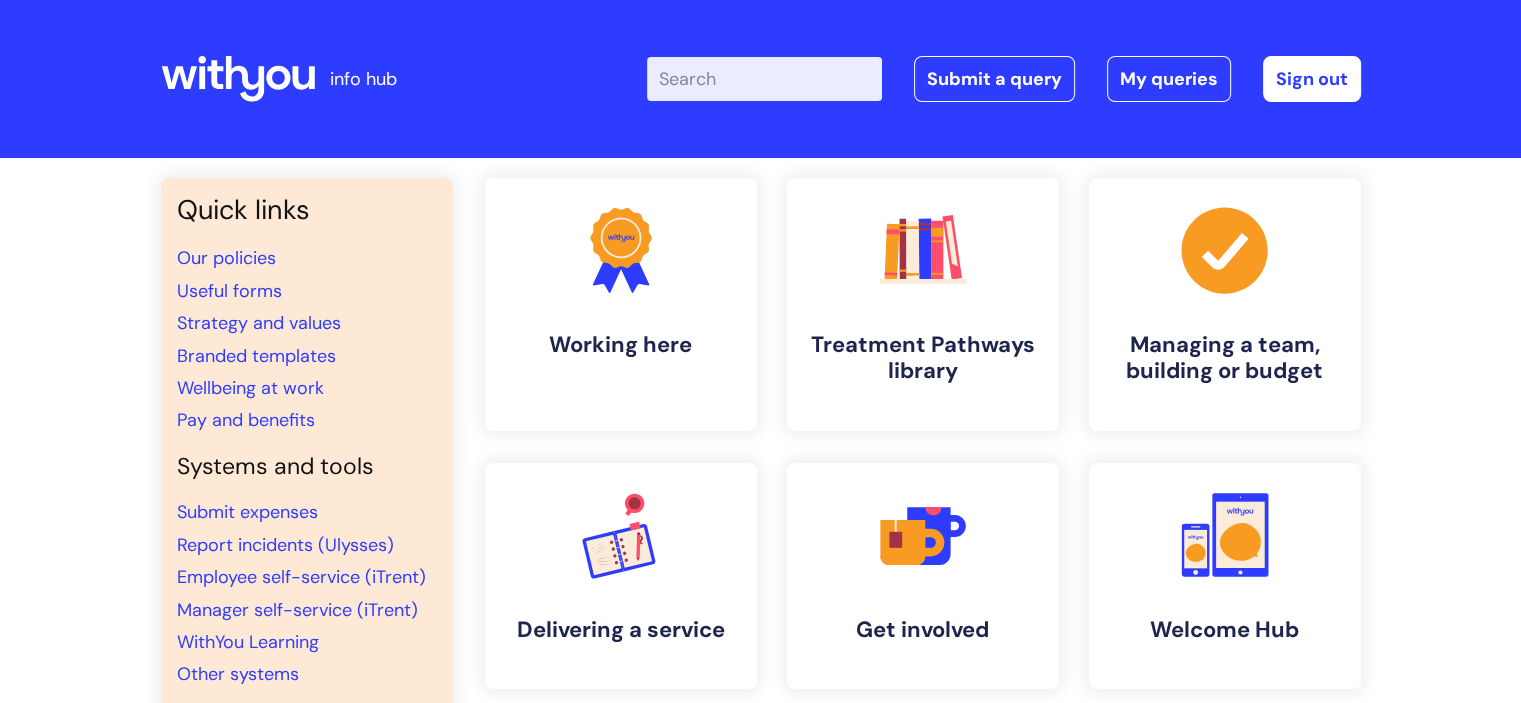 click on "Quick links
Our policies
Useful forms
Strategy and values
Branded templates
Wellbeing at work
Pay and benefits
Systems and tools
Submit expenses
Report incidents (Ulysses)
Employee self-service (iTrent)
Manager self-service (iTrent)
WithYou Learning
Other systems
July's spotlight
It's festival season! Check out our  our handy toolkit  if you're attending festivals and events on behalf of WithYou.
.cls-1{fill:#f89b22;}.cls-1,.cls-2,.cls-3{stroke-width:0px;}.cls-2{fill:#2d3cff;}.cls-3{fill:#3b2060;}" at bounding box center (760, 653) 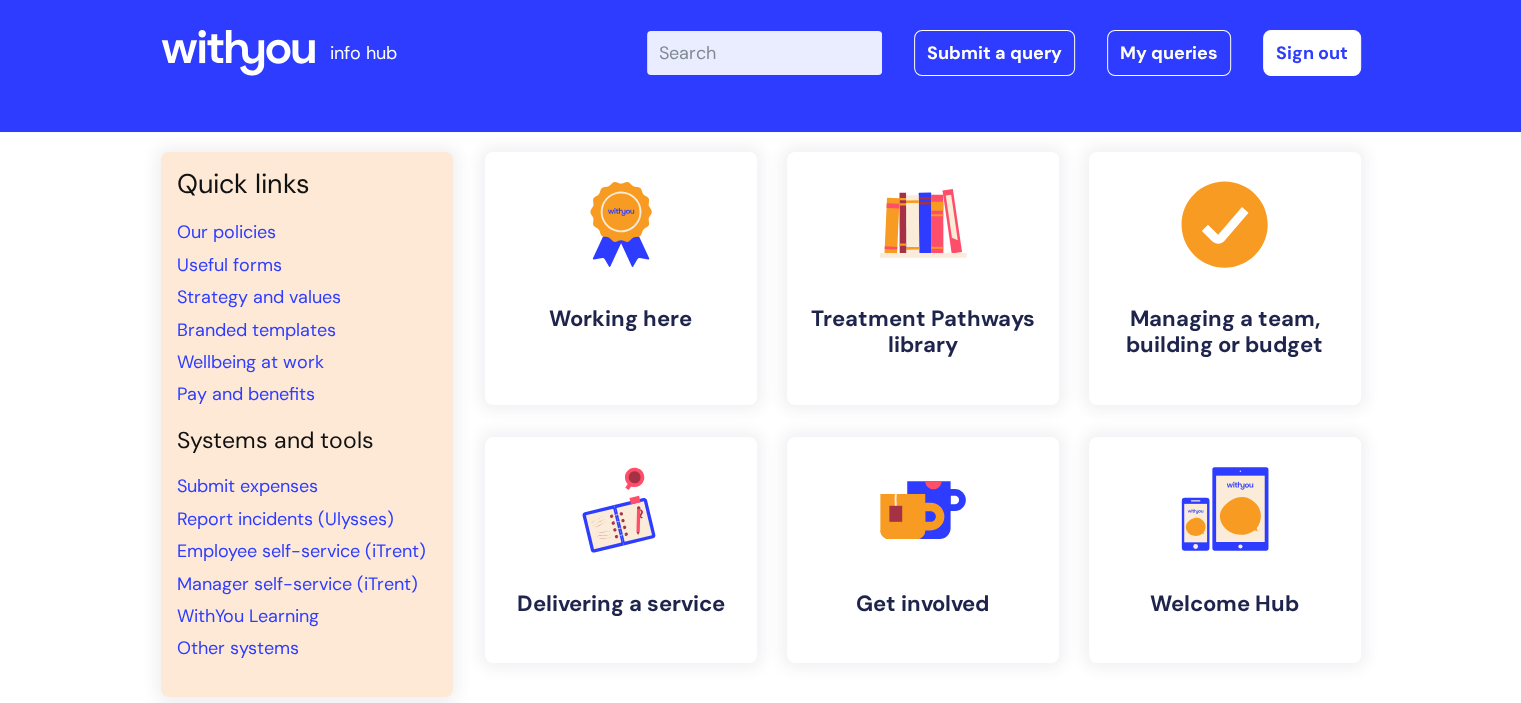 scroll, scrollTop: 0, scrollLeft: 0, axis: both 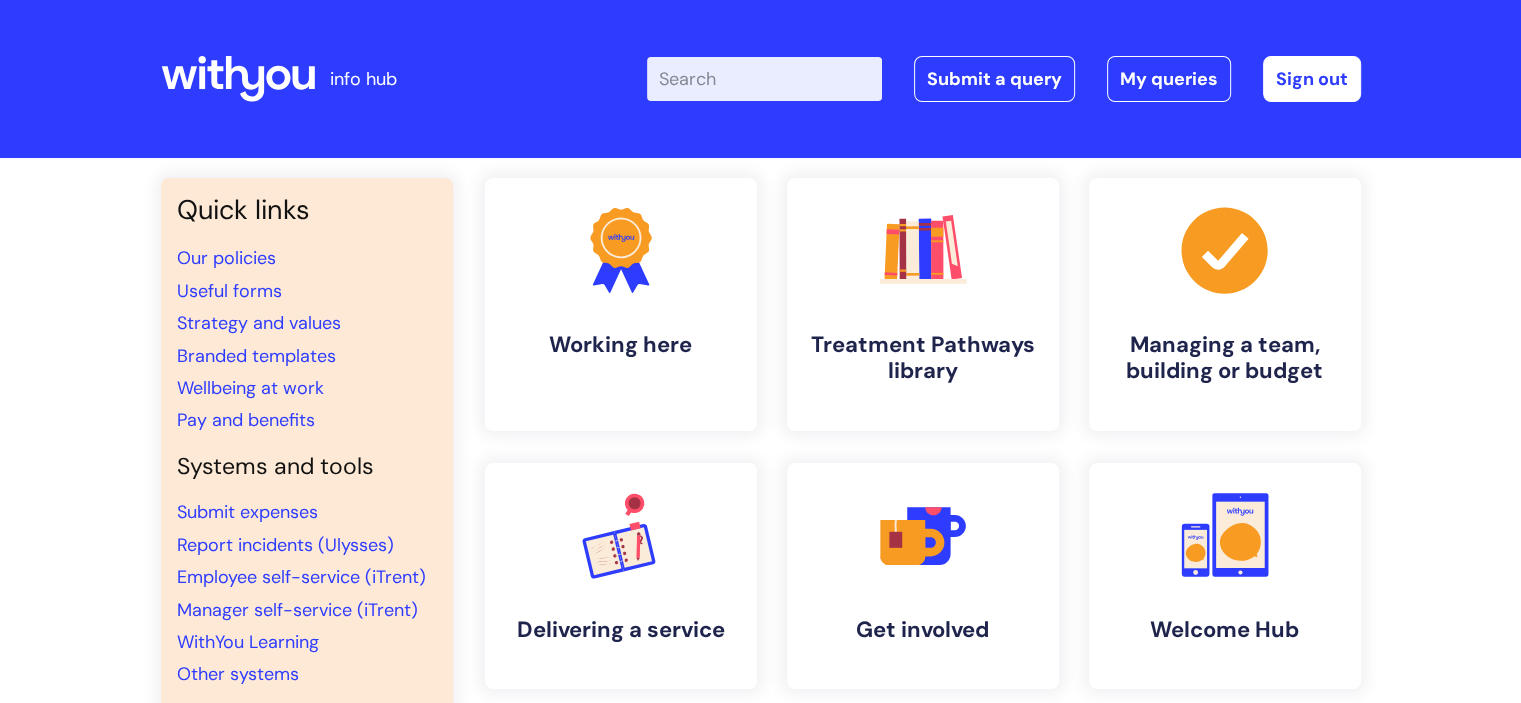 click on "info hub" at bounding box center (363, 79) 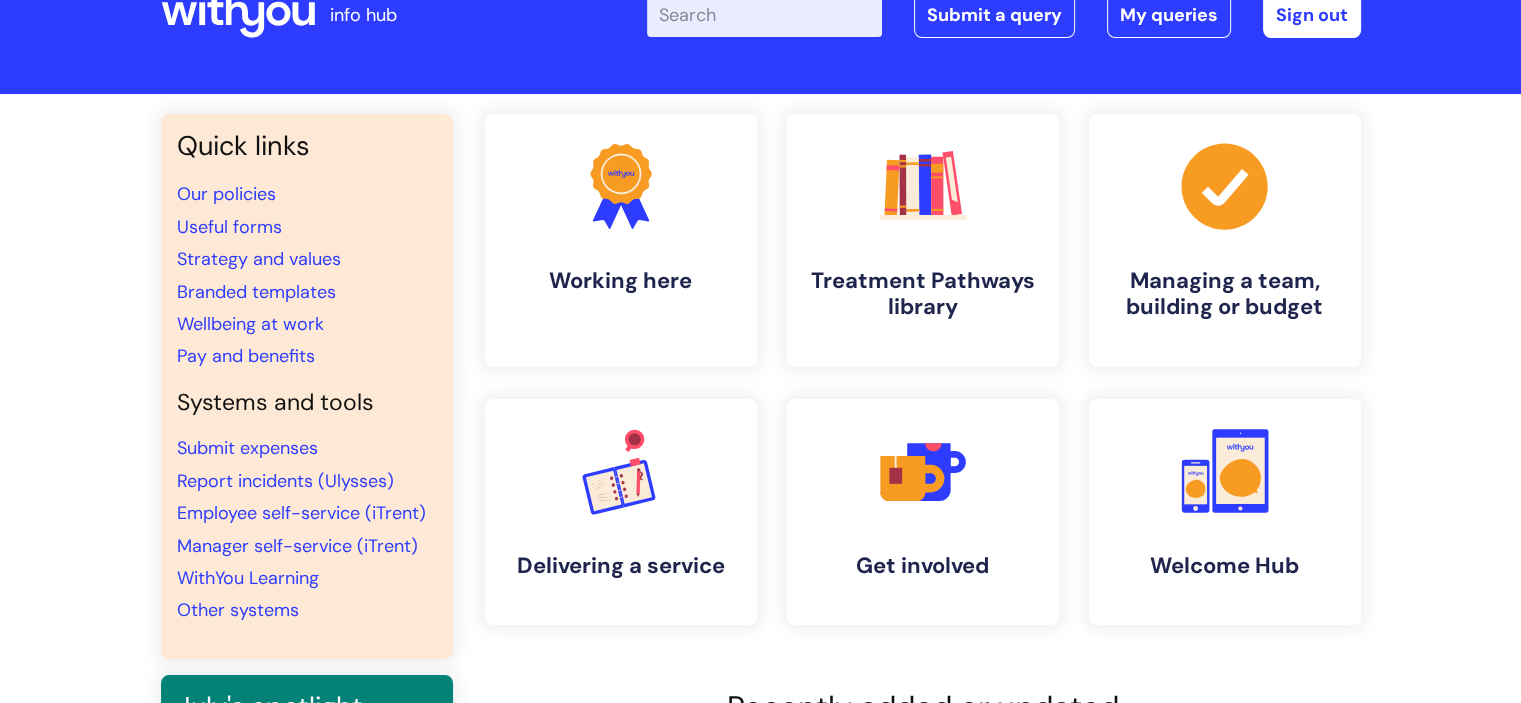 scroll, scrollTop: 0, scrollLeft: 0, axis: both 